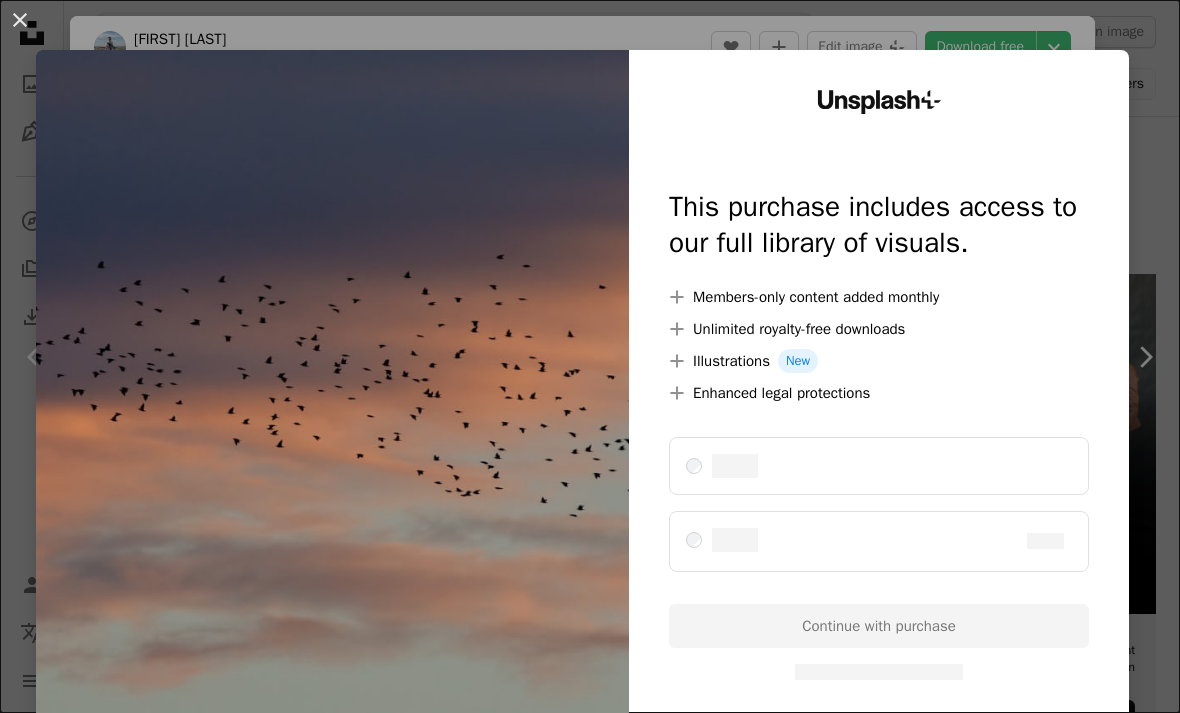 scroll, scrollTop: 19832, scrollLeft: 0, axis: vertical 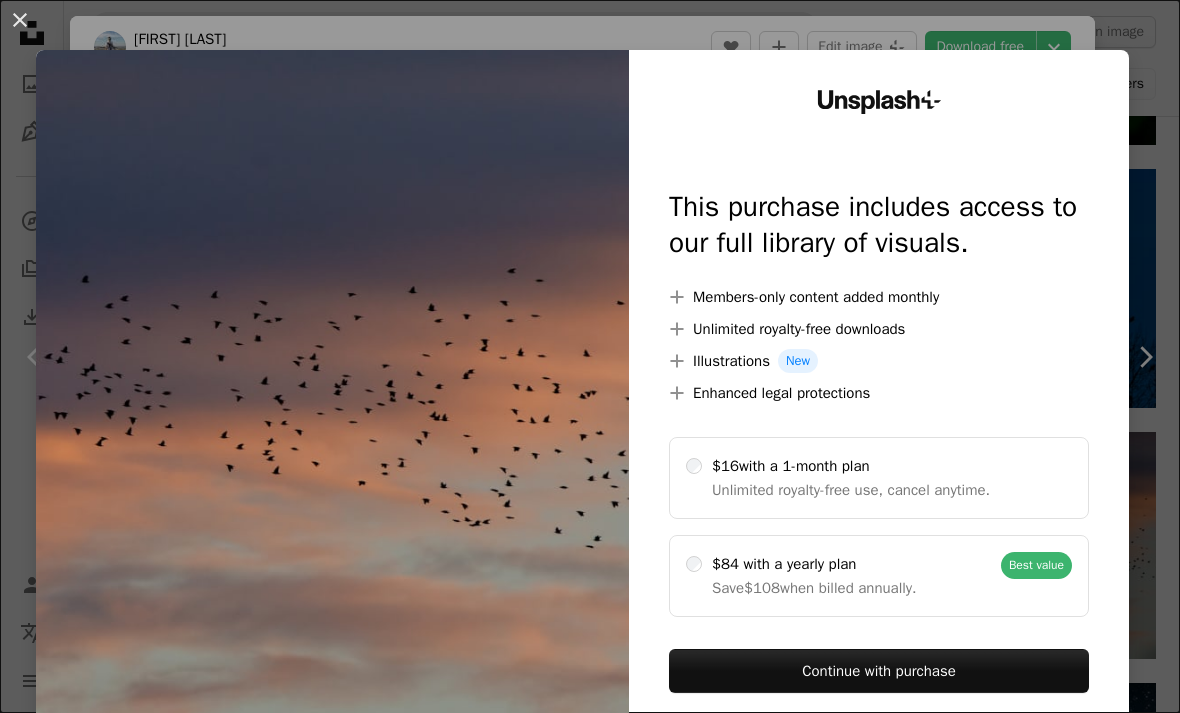 click at bounding box center [332, 407] 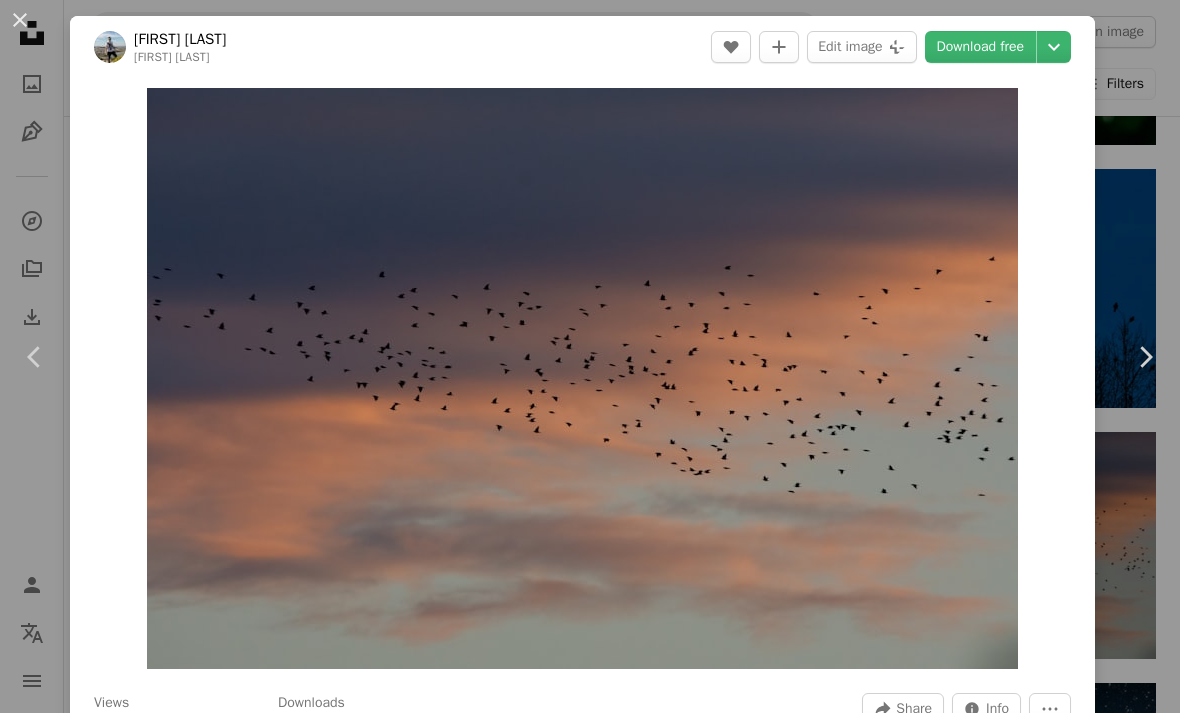 click on "An X shape" at bounding box center (20, 20) 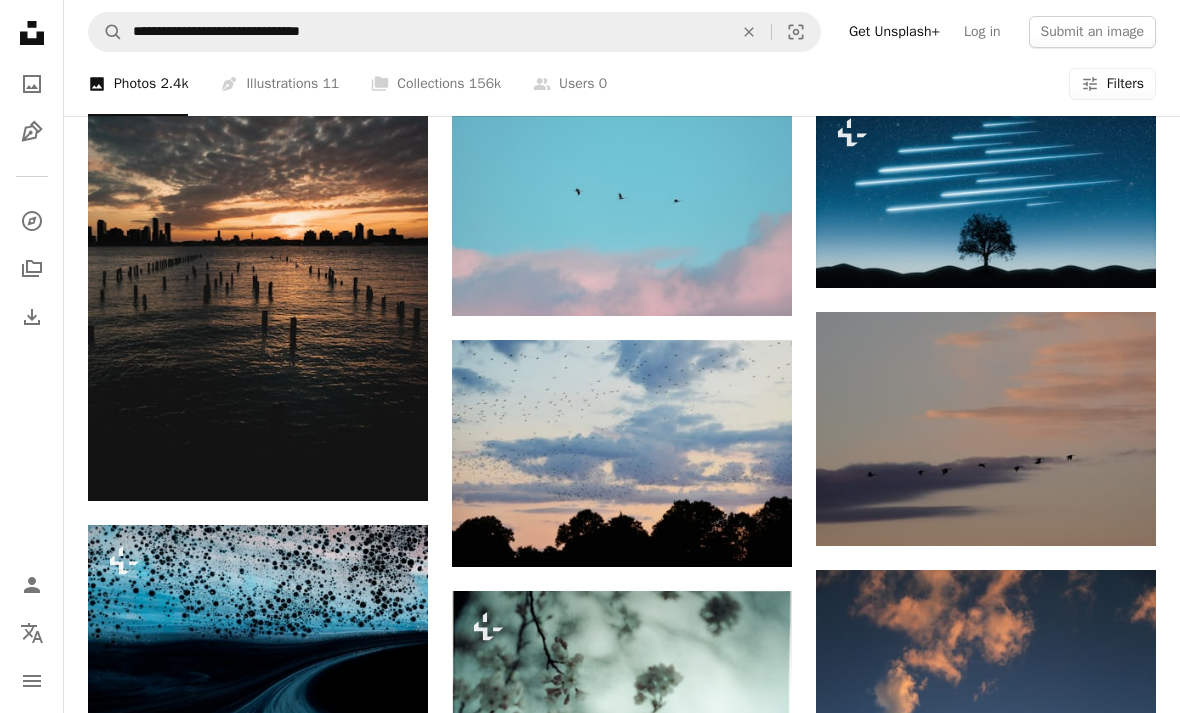 scroll, scrollTop: 22324, scrollLeft: 0, axis: vertical 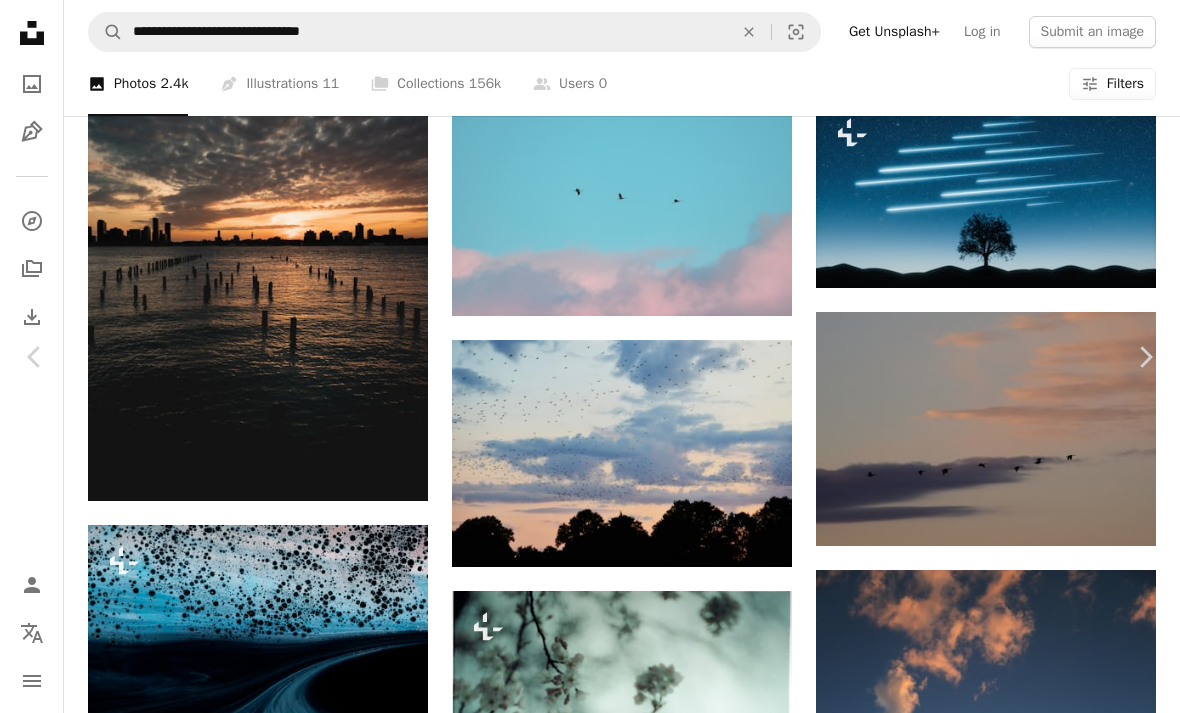 click at bounding box center [833, 4869] 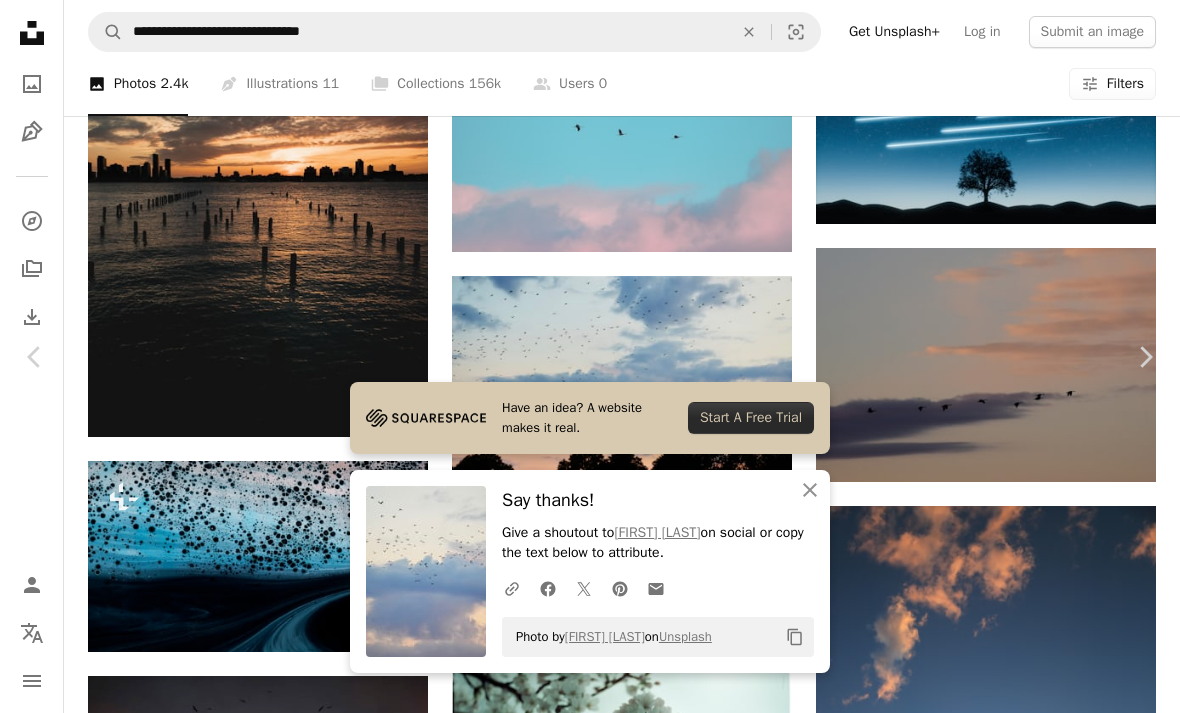 click at bounding box center [582, 5165] 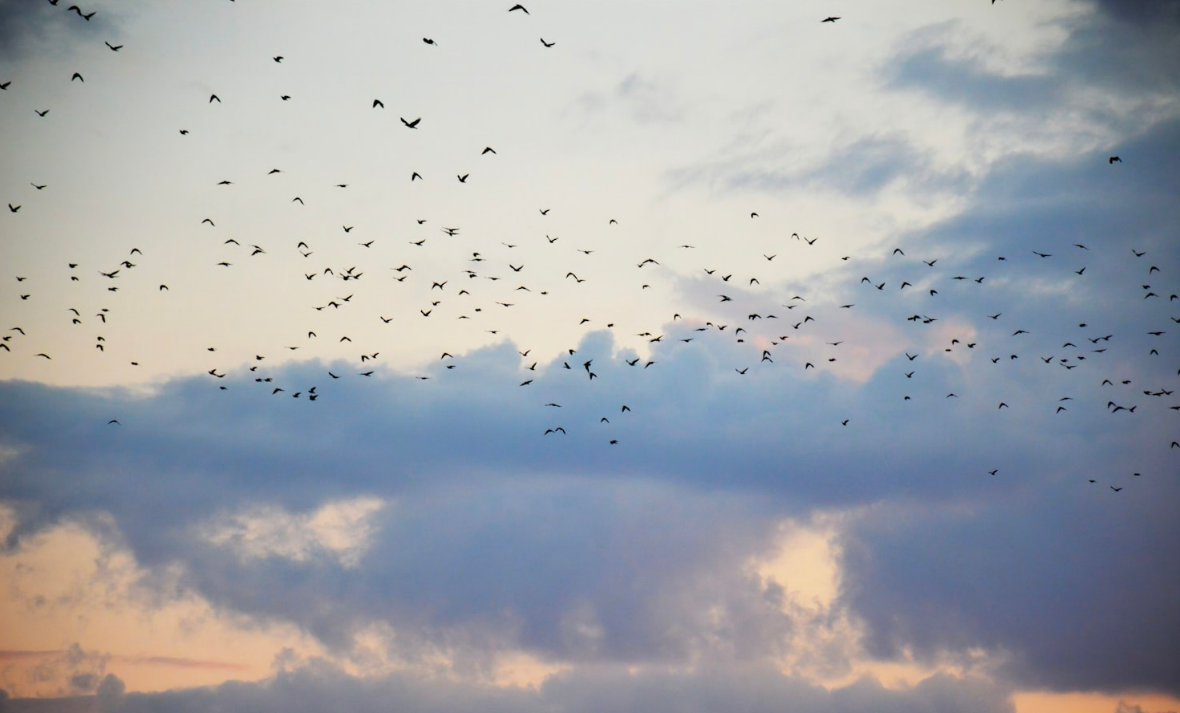 scroll, scrollTop: 0, scrollLeft: 0, axis: both 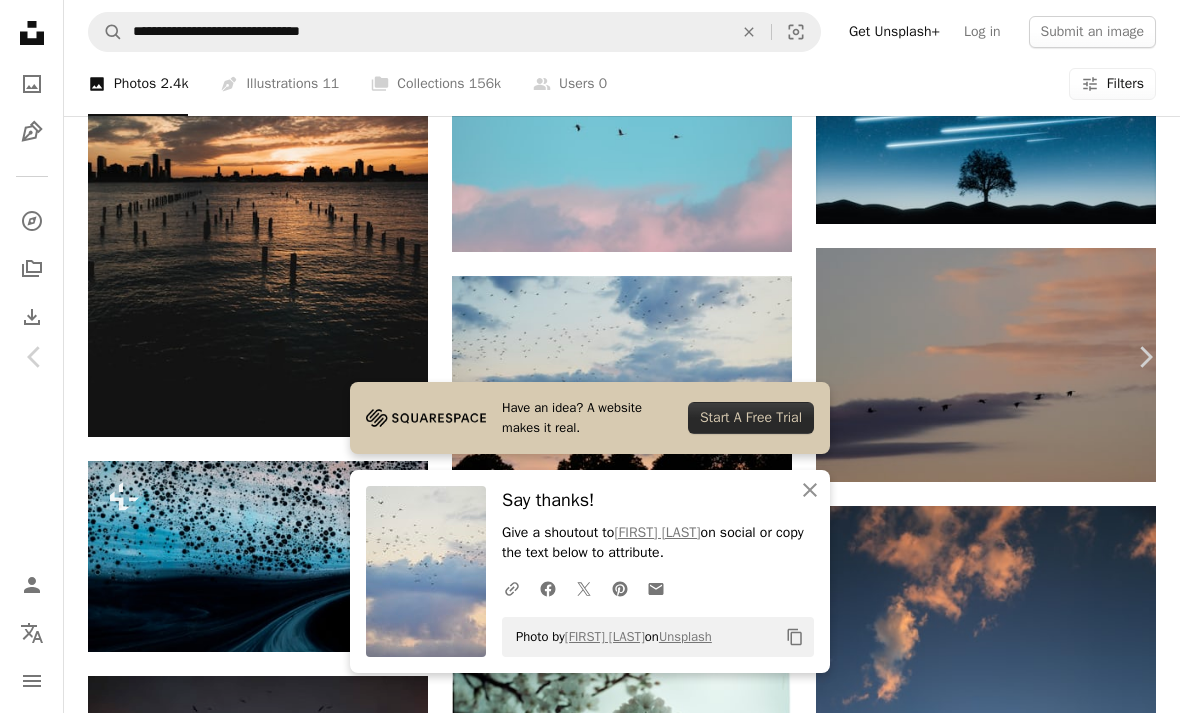 click on "An X shape" at bounding box center (20, 20) 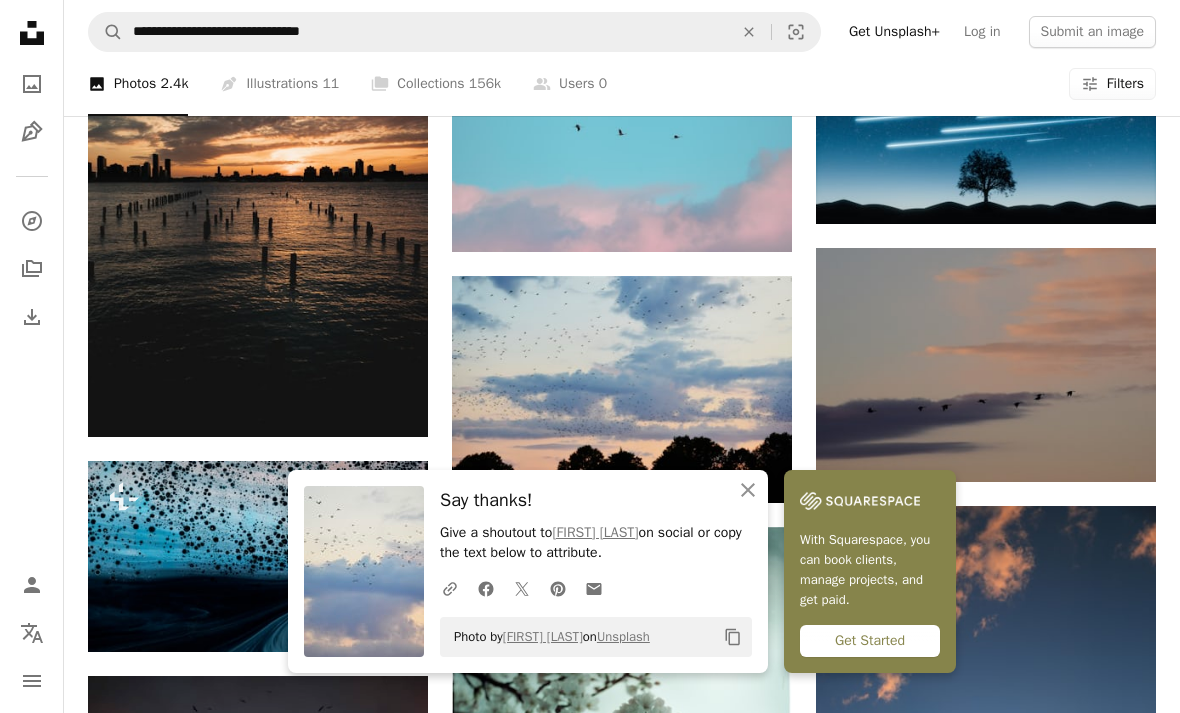 click 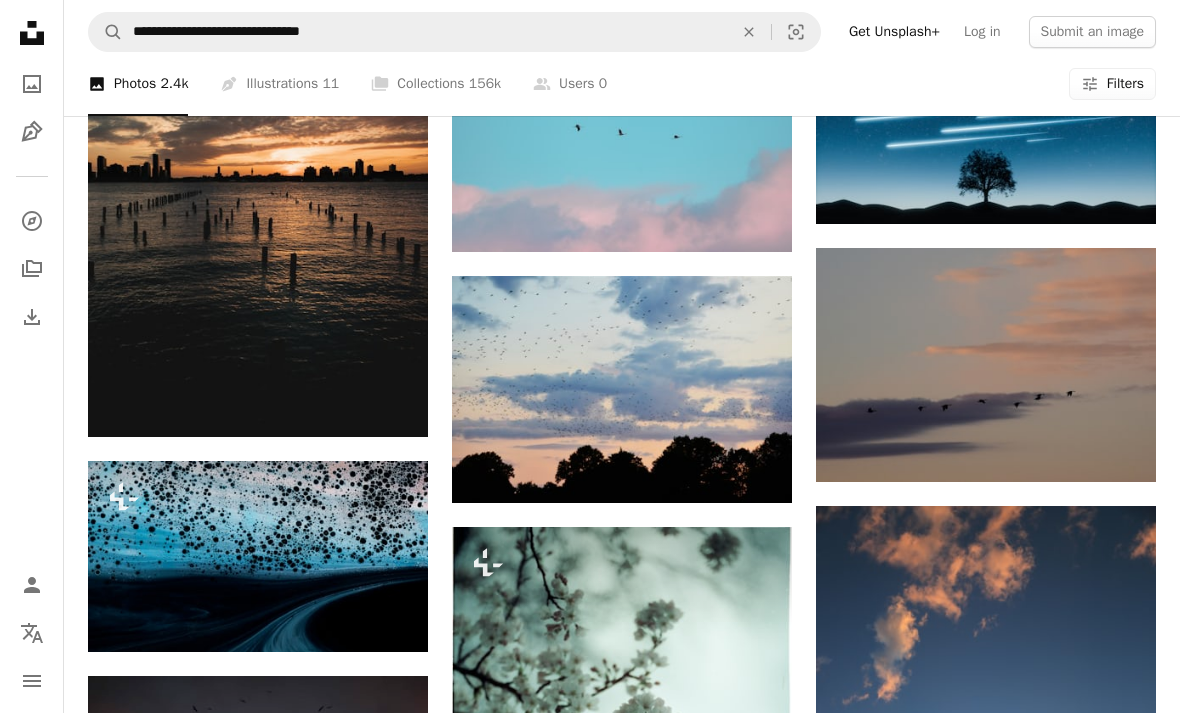 click at bounding box center (622, 389) 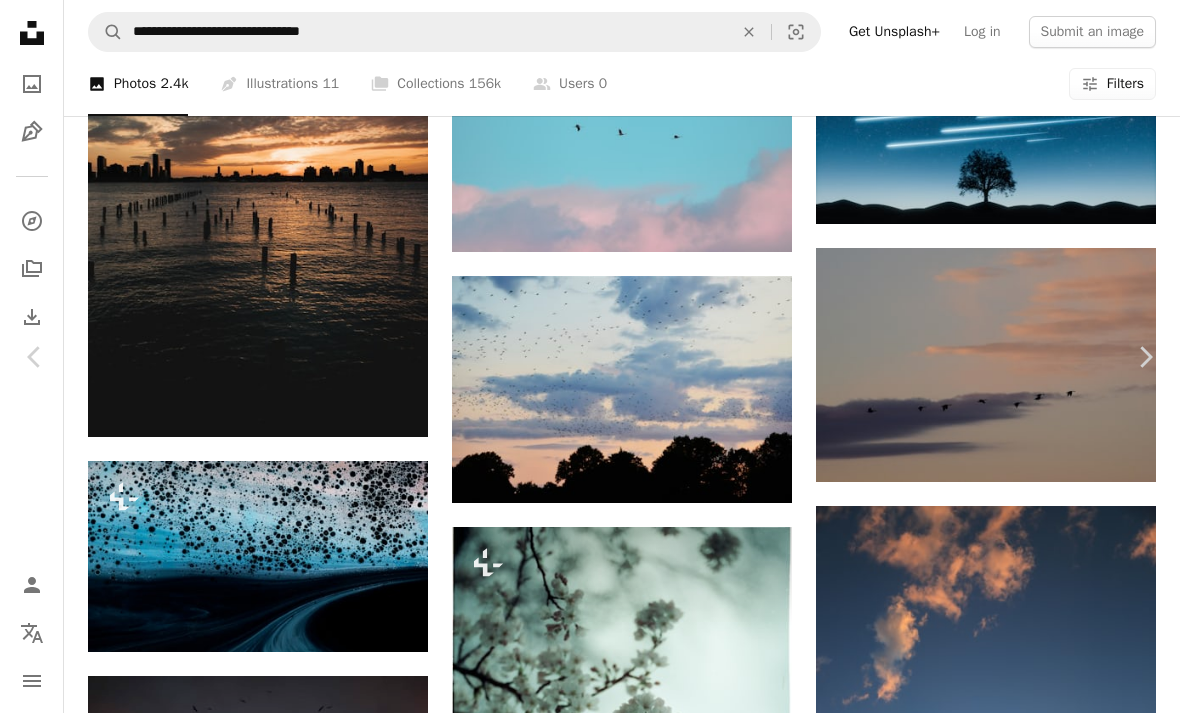 scroll, scrollTop: 1567, scrollLeft: 0, axis: vertical 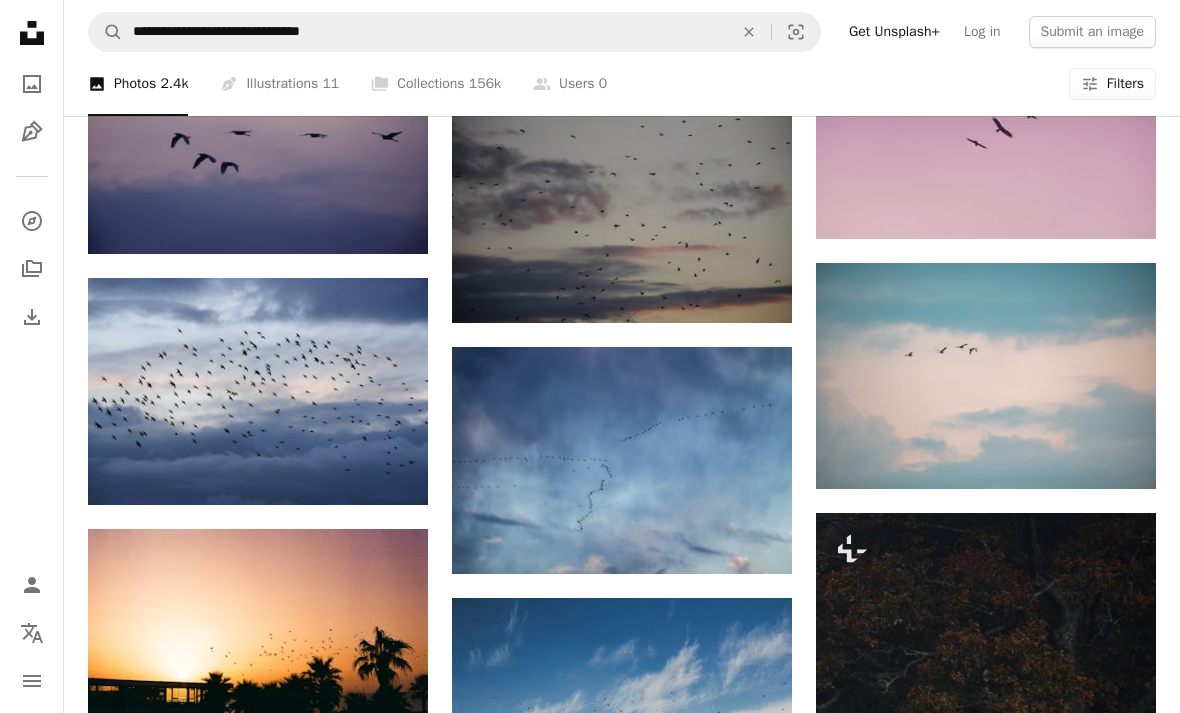 click at bounding box center (258, 391) 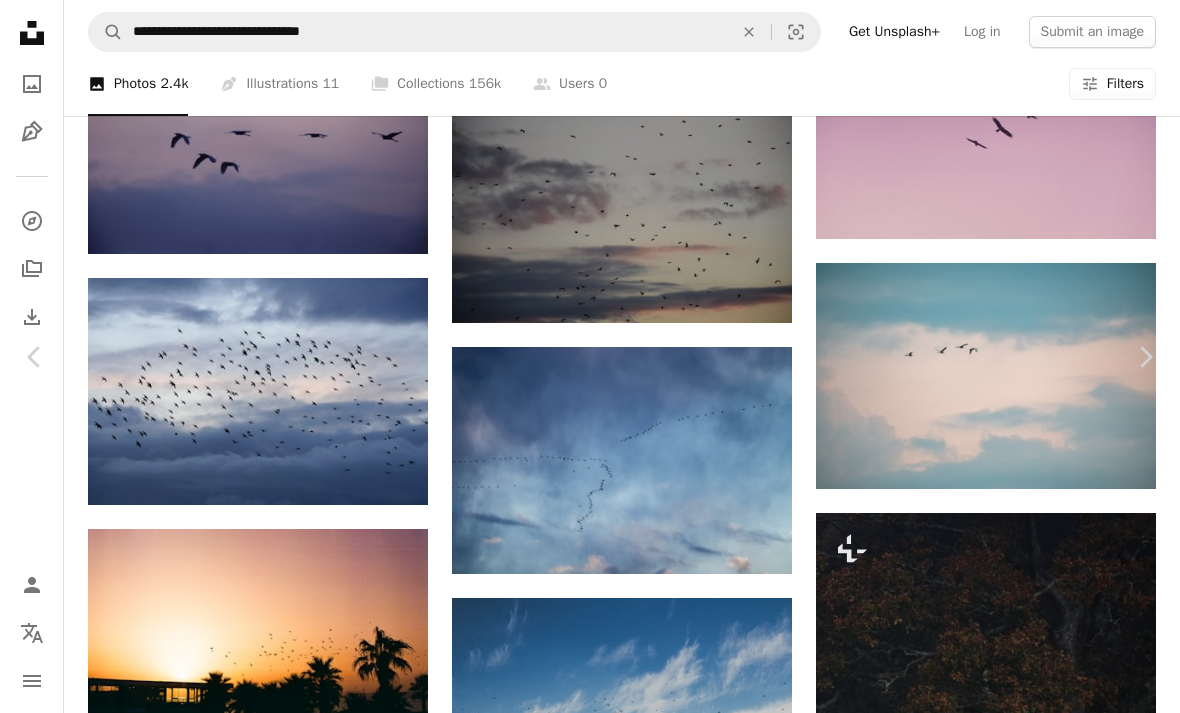 click at bounding box center [583, 3370] 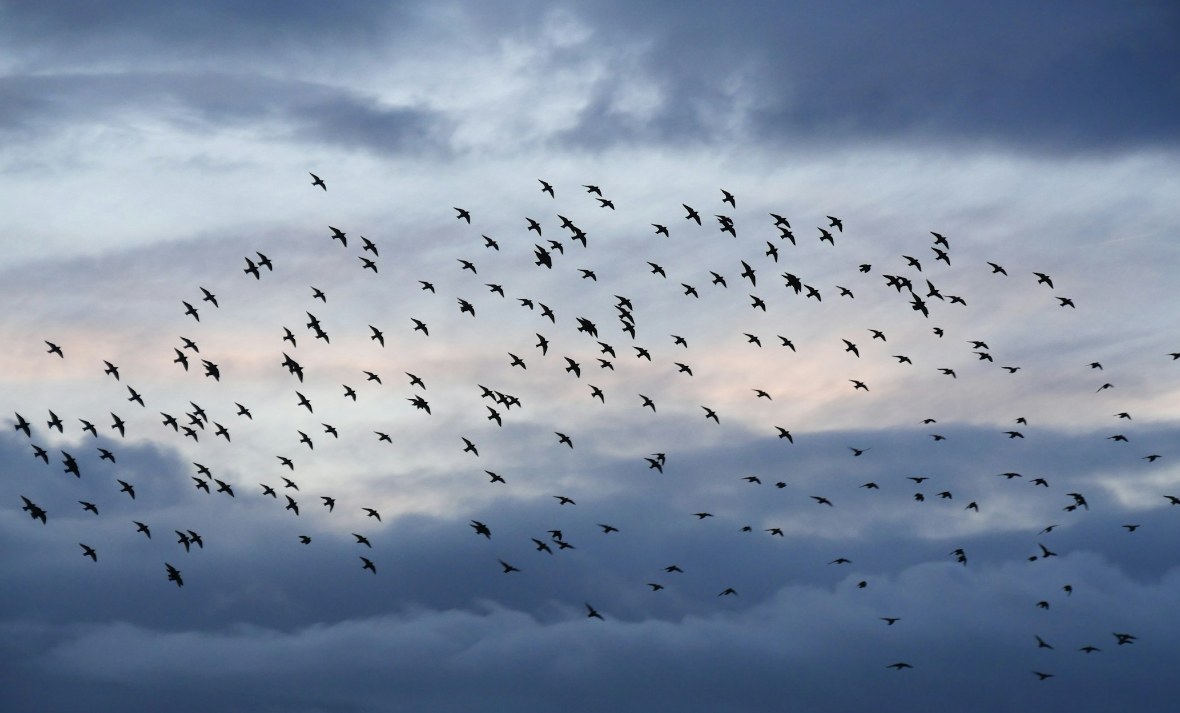 scroll, scrollTop: 5, scrollLeft: 0, axis: vertical 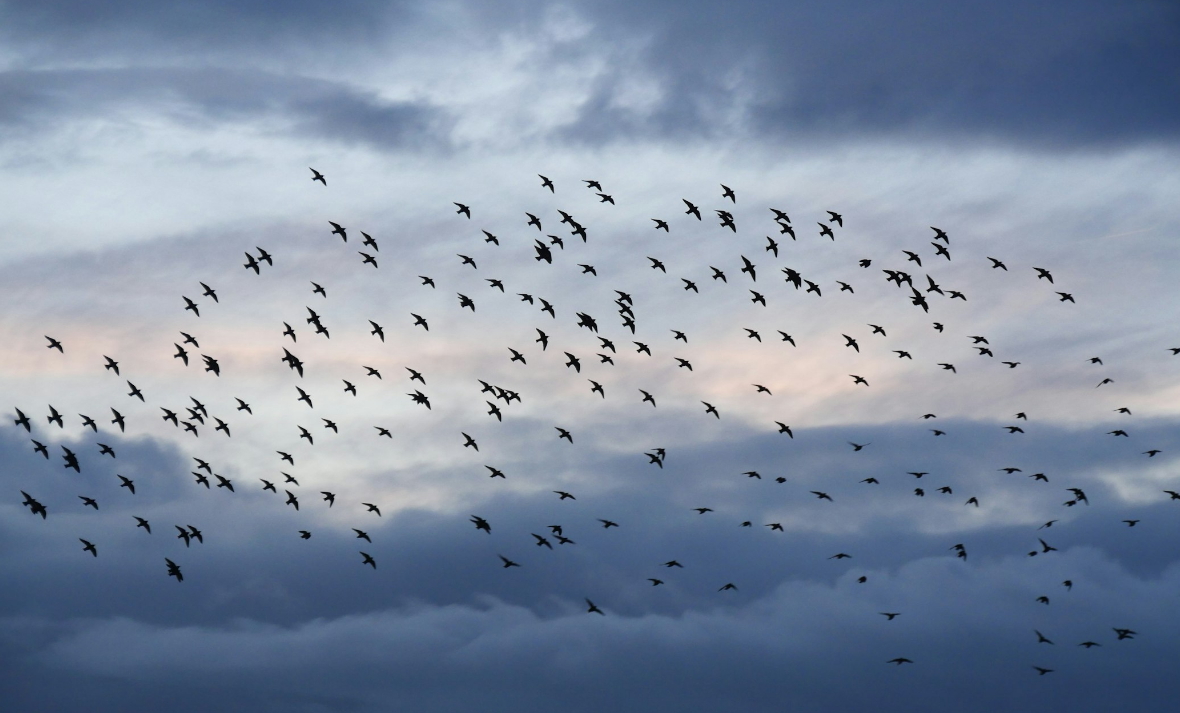 click at bounding box center [590, 388] 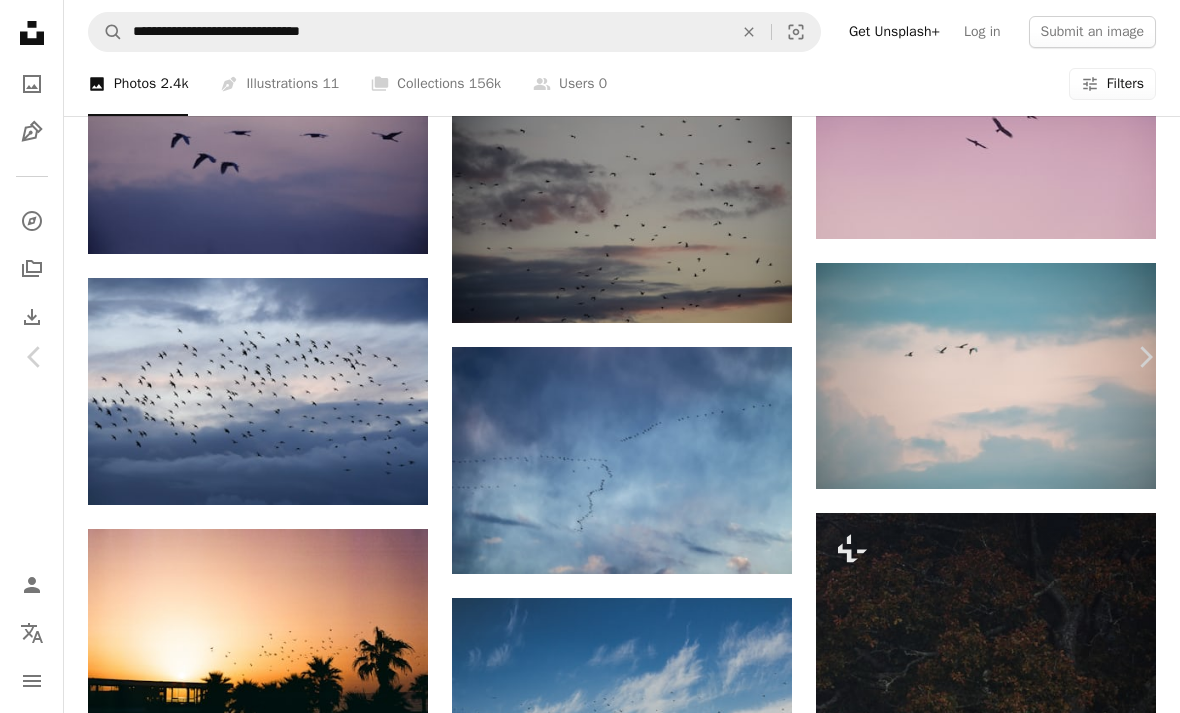 click on "An X shape" at bounding box center (20, 20) 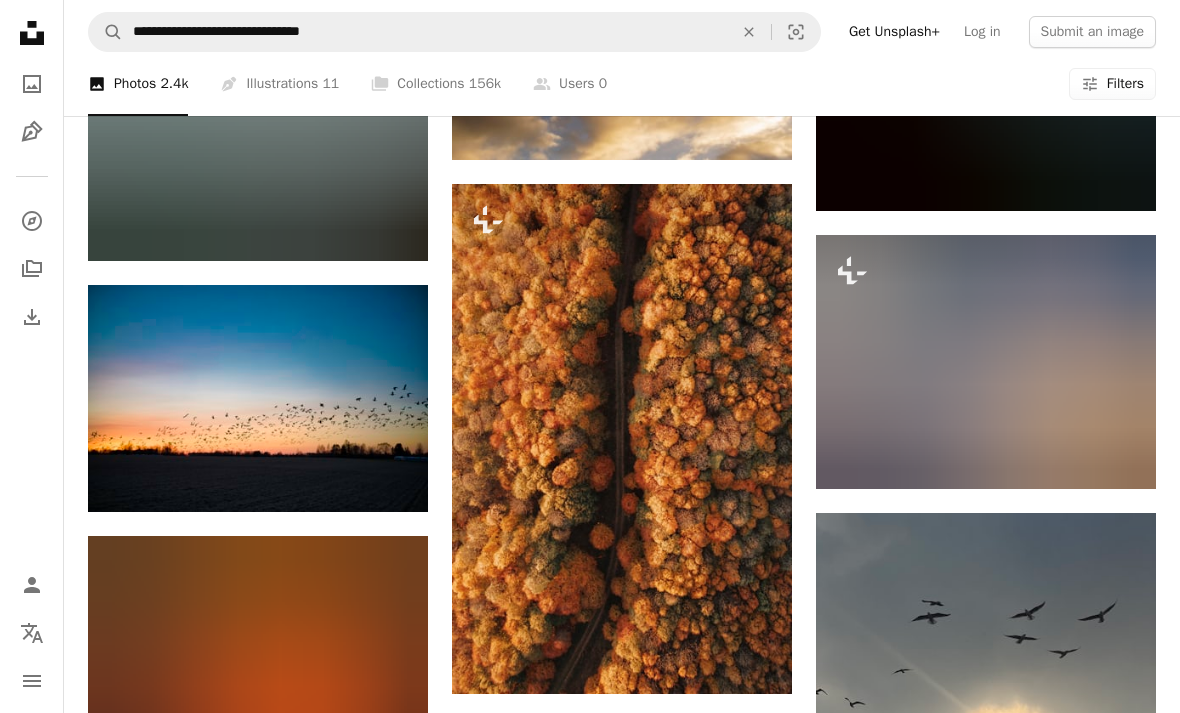scroll, scrollTop: 60420, scrollLeft: 0, axis: vertical 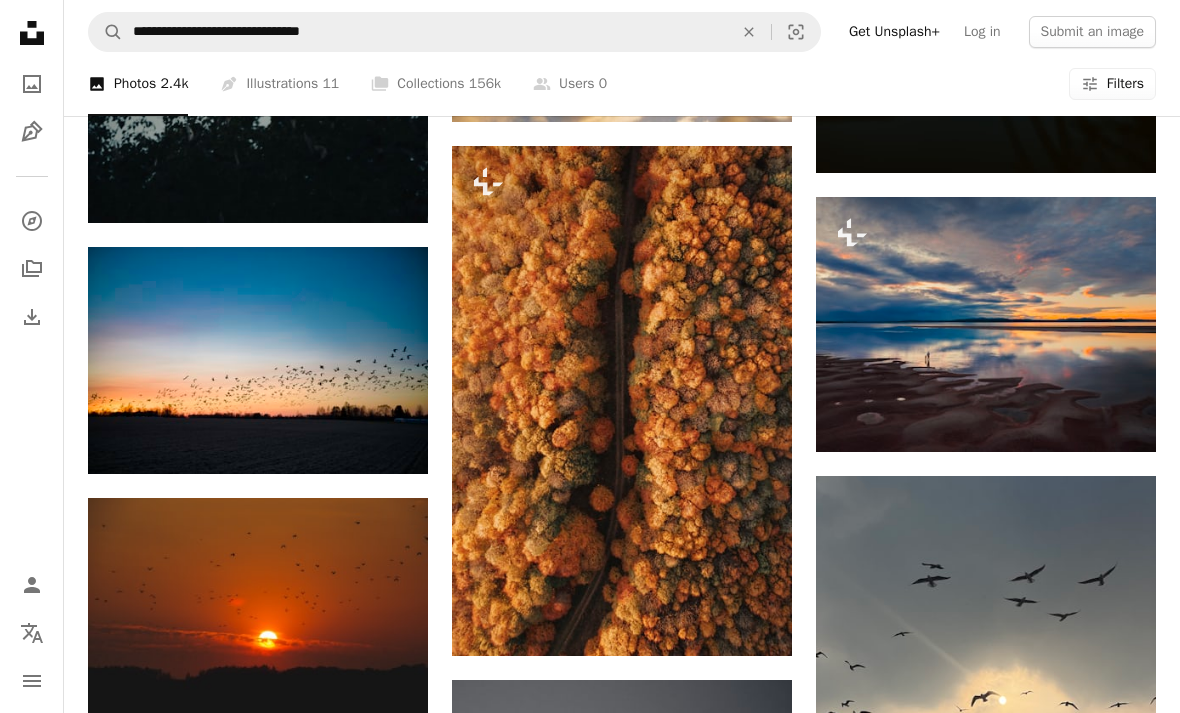 click at bounding box center [258, 360] 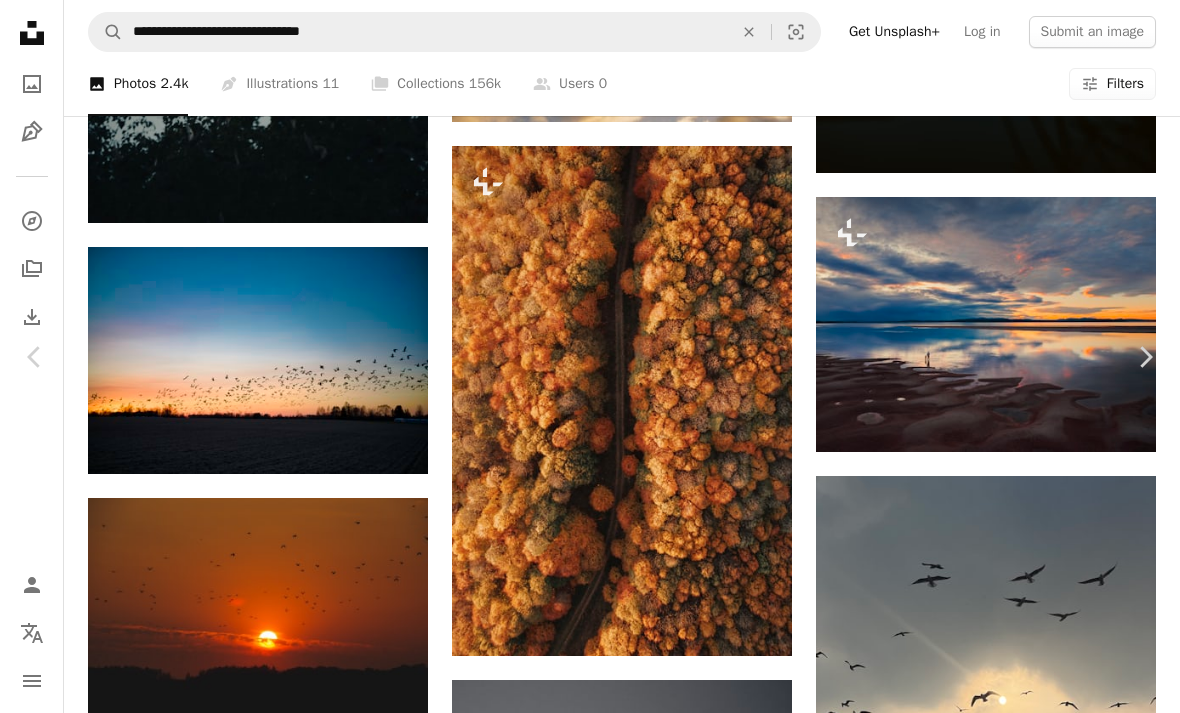 scroll, scrollTop: 1833, scrollLeft: 0, axis: vertical 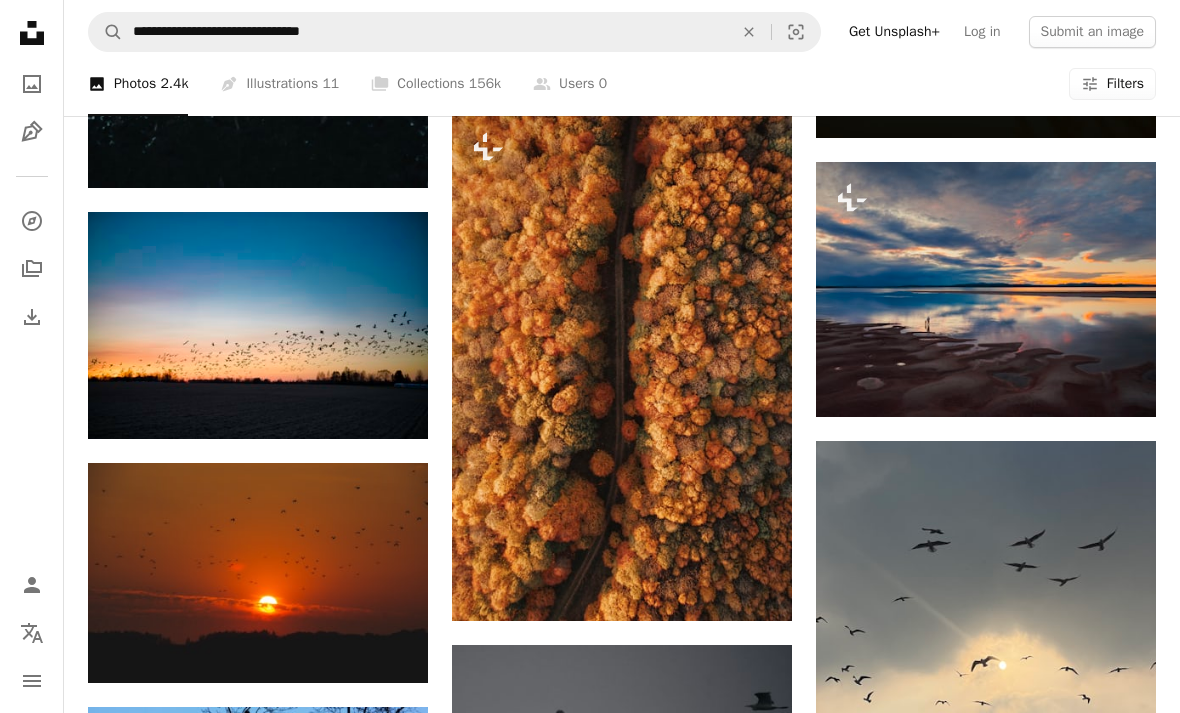 click at bounding box center (258, 325) 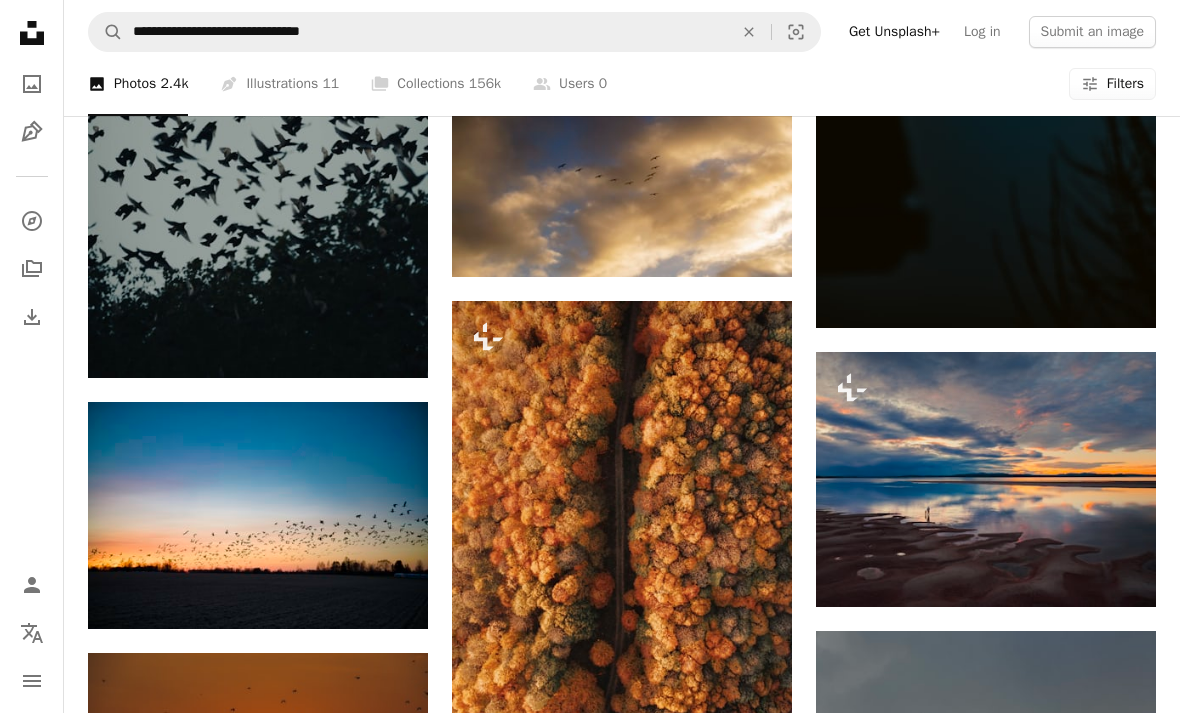 scroll, scrollTop: 60363, scrollLeft: 0, axis: vertical 